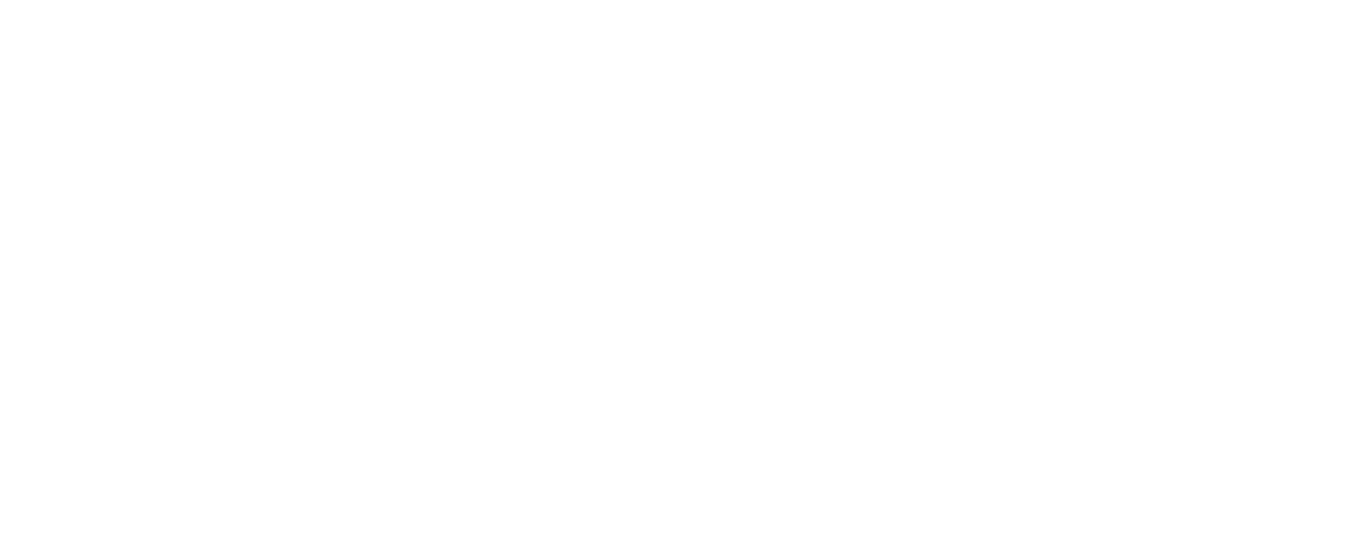 scroll, scrollTop: 0, scrollLeft: 0, axis: both 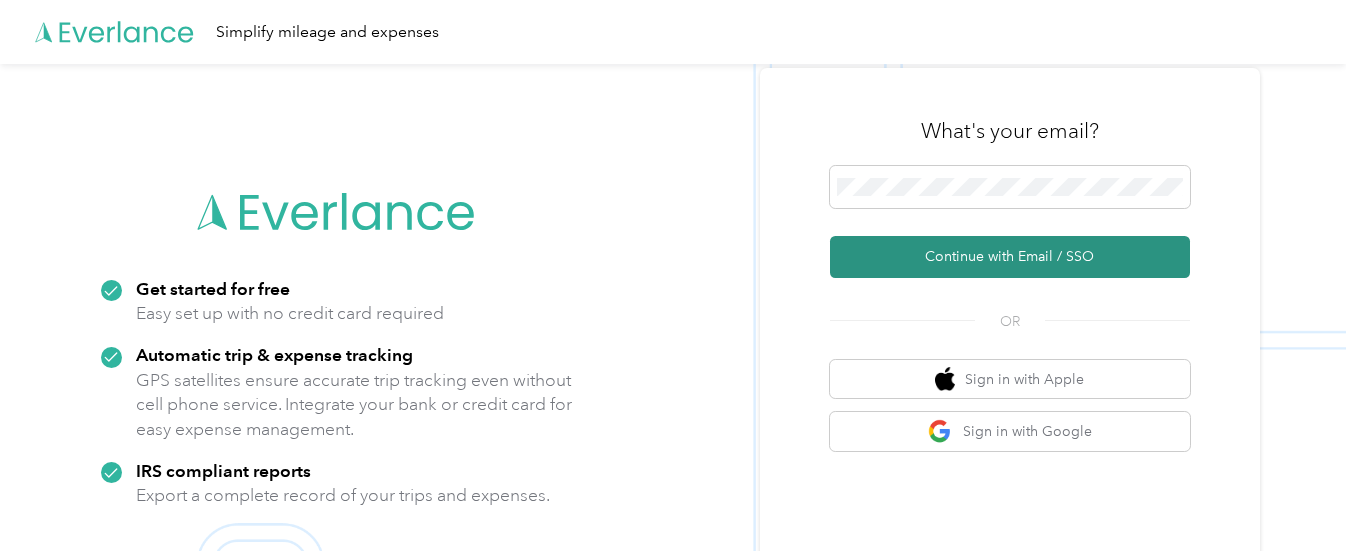 click on "Continue with Email / SSO" at bounding box center (1010, 257) 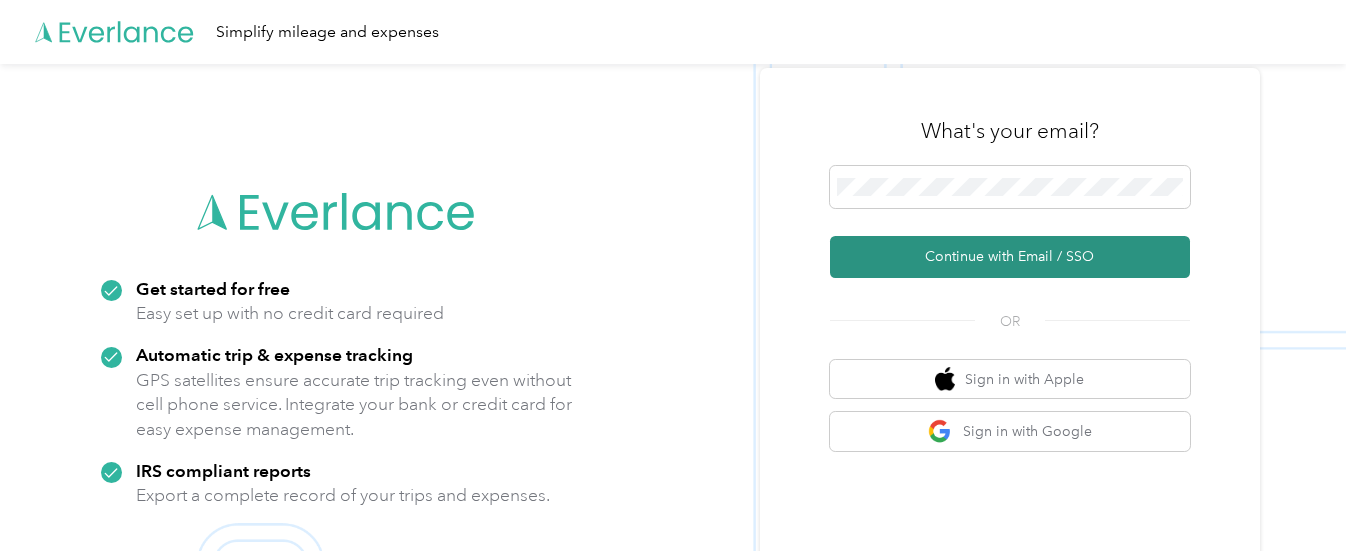 click on "Continue with Email / SSO" at bounding box center [1010, 257] 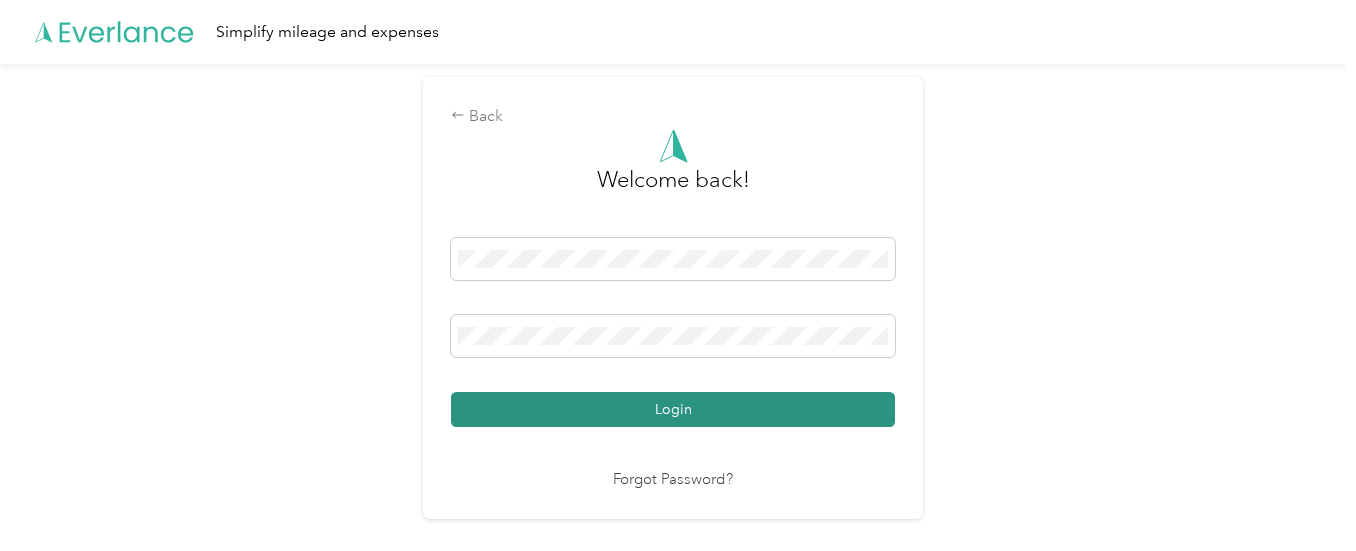 click on "Login" at bounding box center (673, 409) 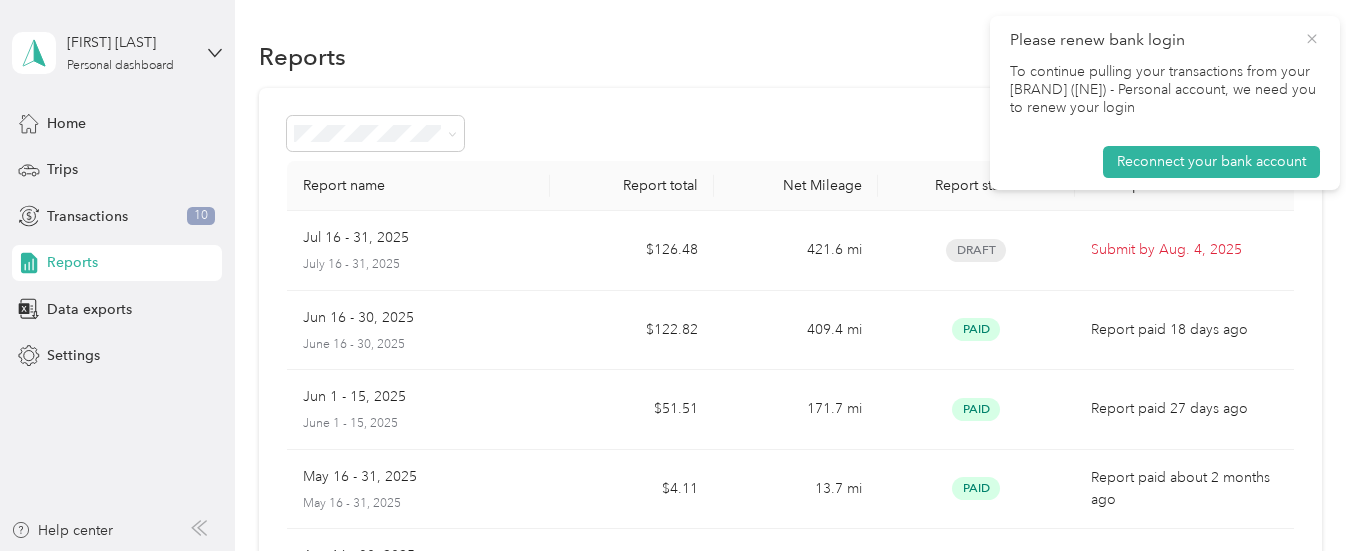 click 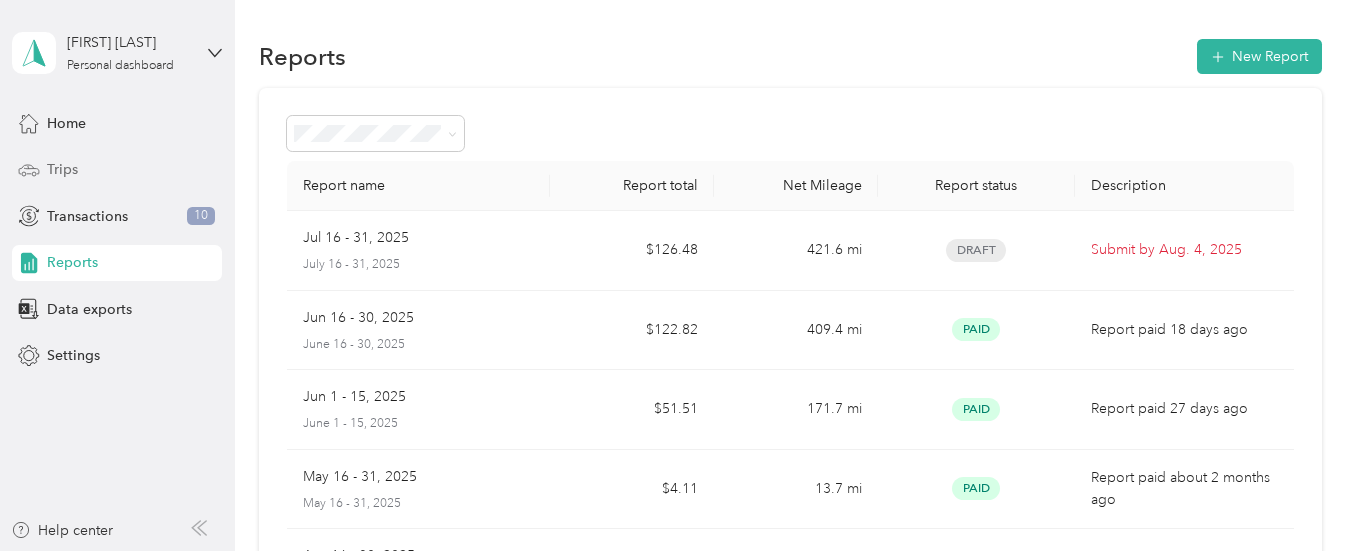 click on "Trips" at bounding box center [62, 169] 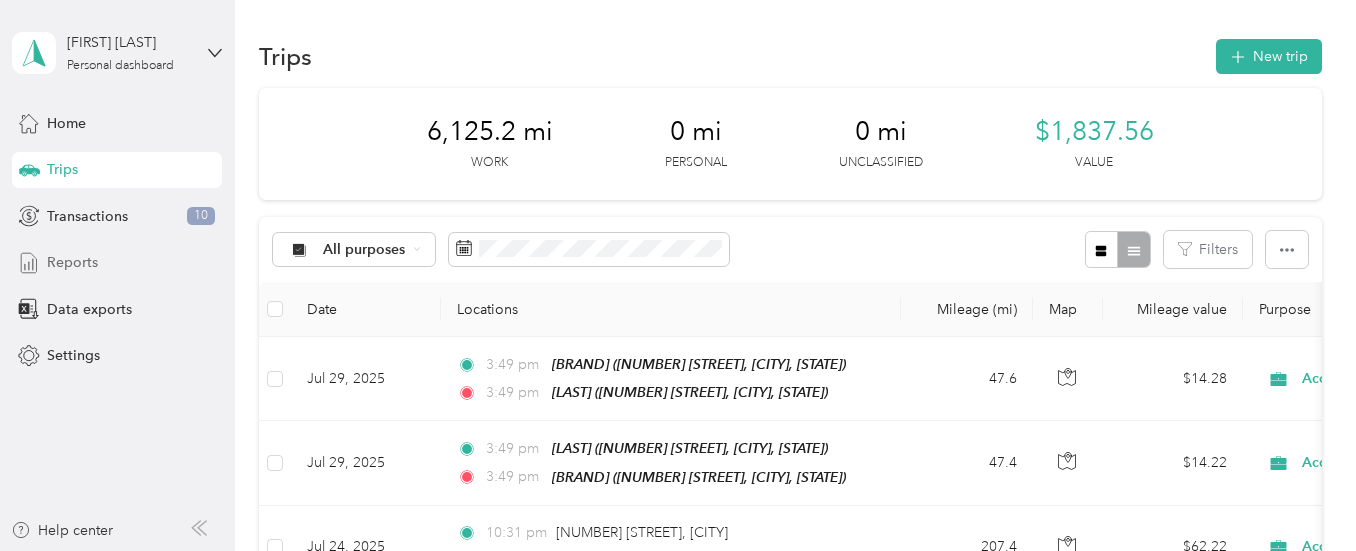 click on "Reports" at bounding box center (72, 262) 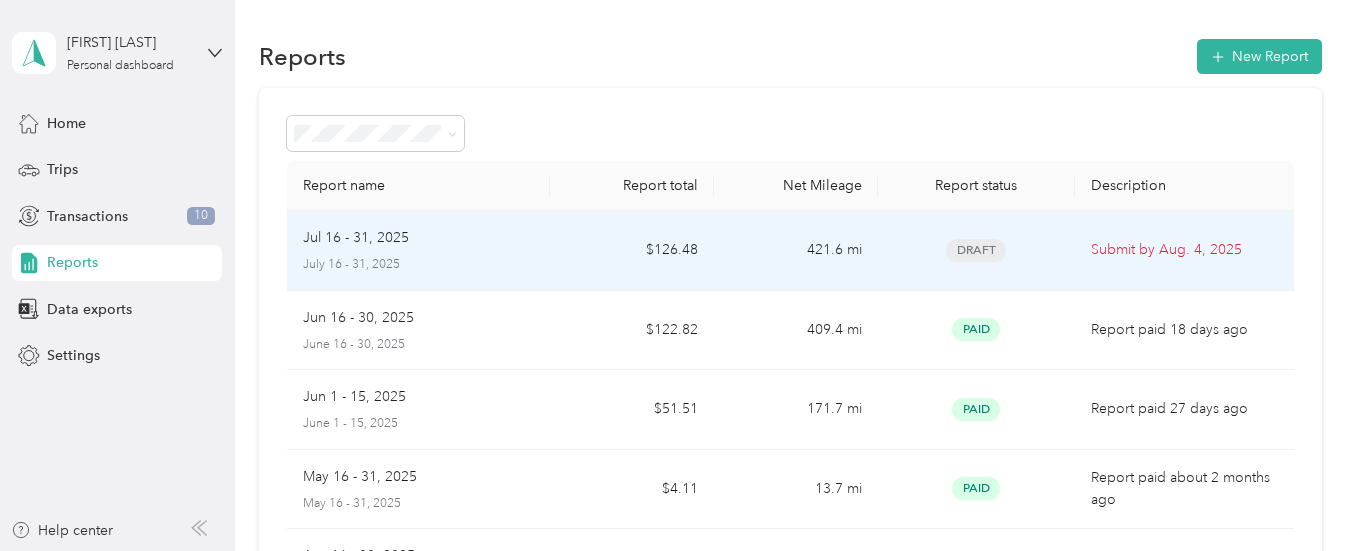 click on "Submit  by   Aug. 4, 2025" at bounding box center [1184, 250] 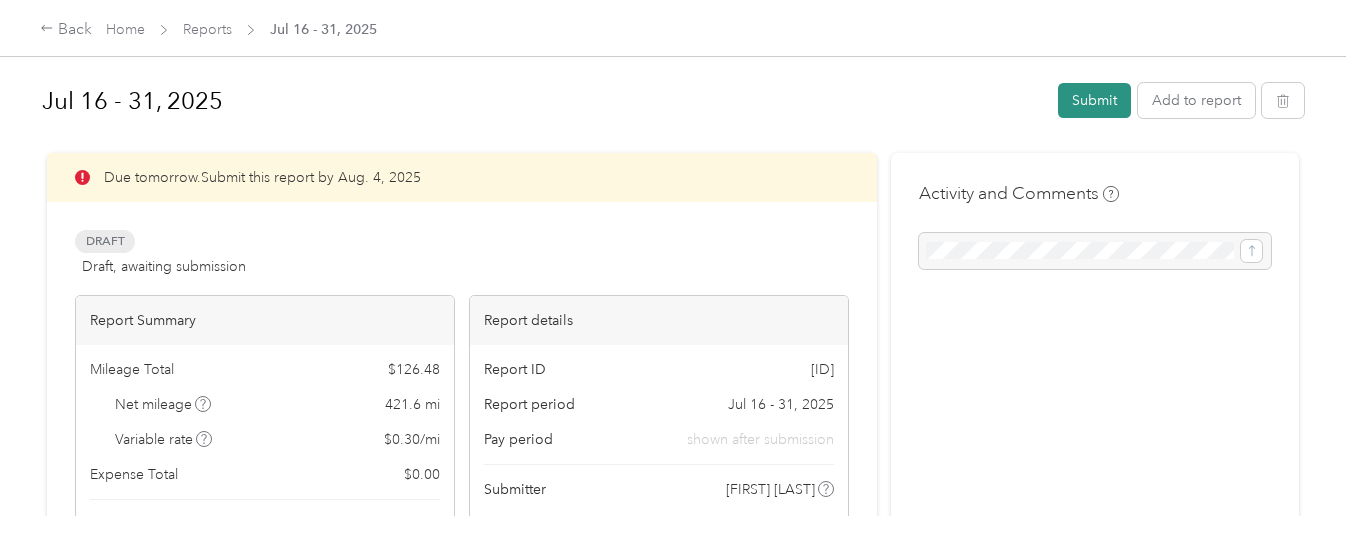 click on "Submit" at bounding box center (1094, 100) 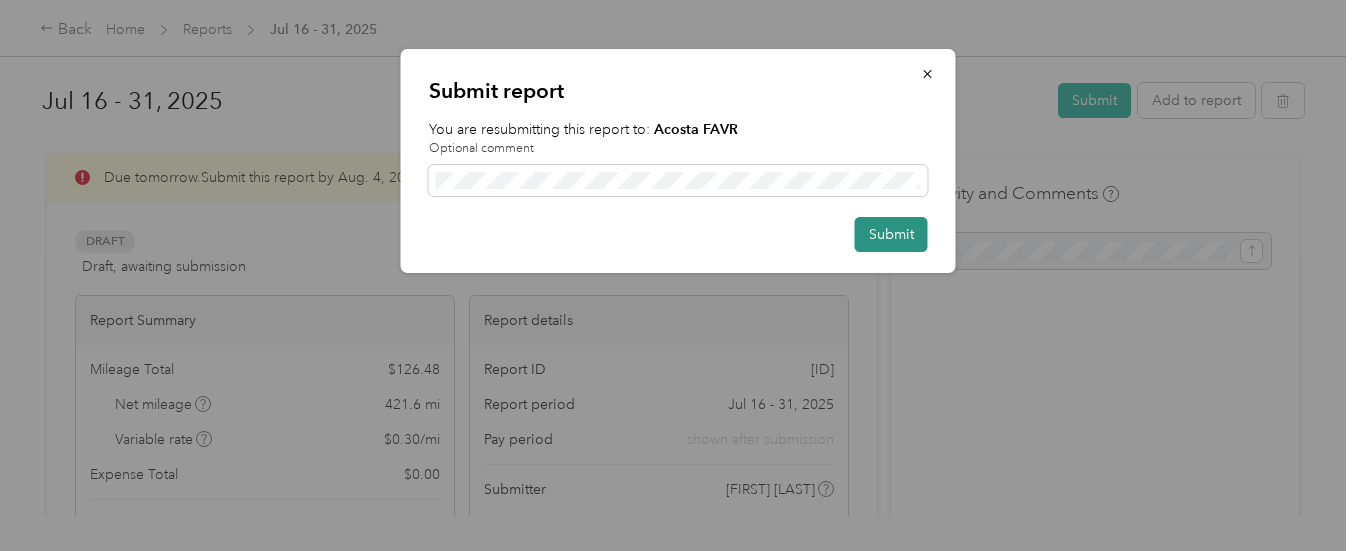 click on "Submit" at bounding box center [891, 234] 